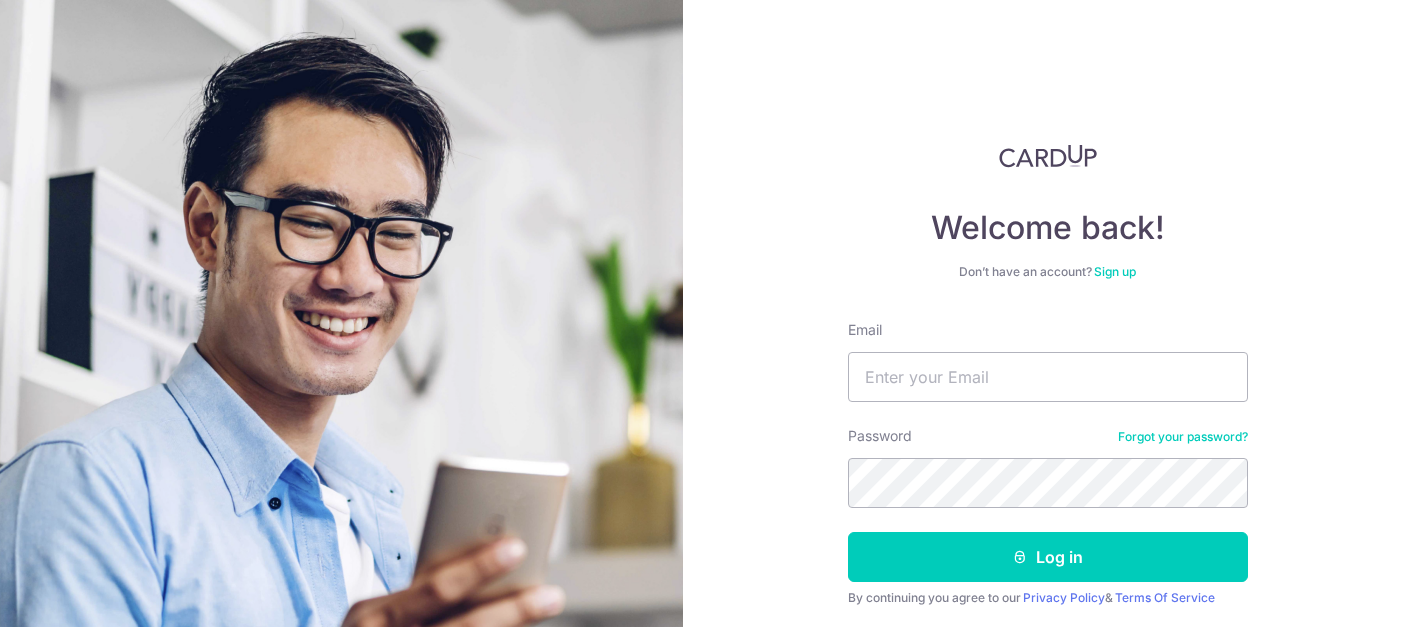 scroll, scrollTop: 0, scrollLeft: 0, axis: both 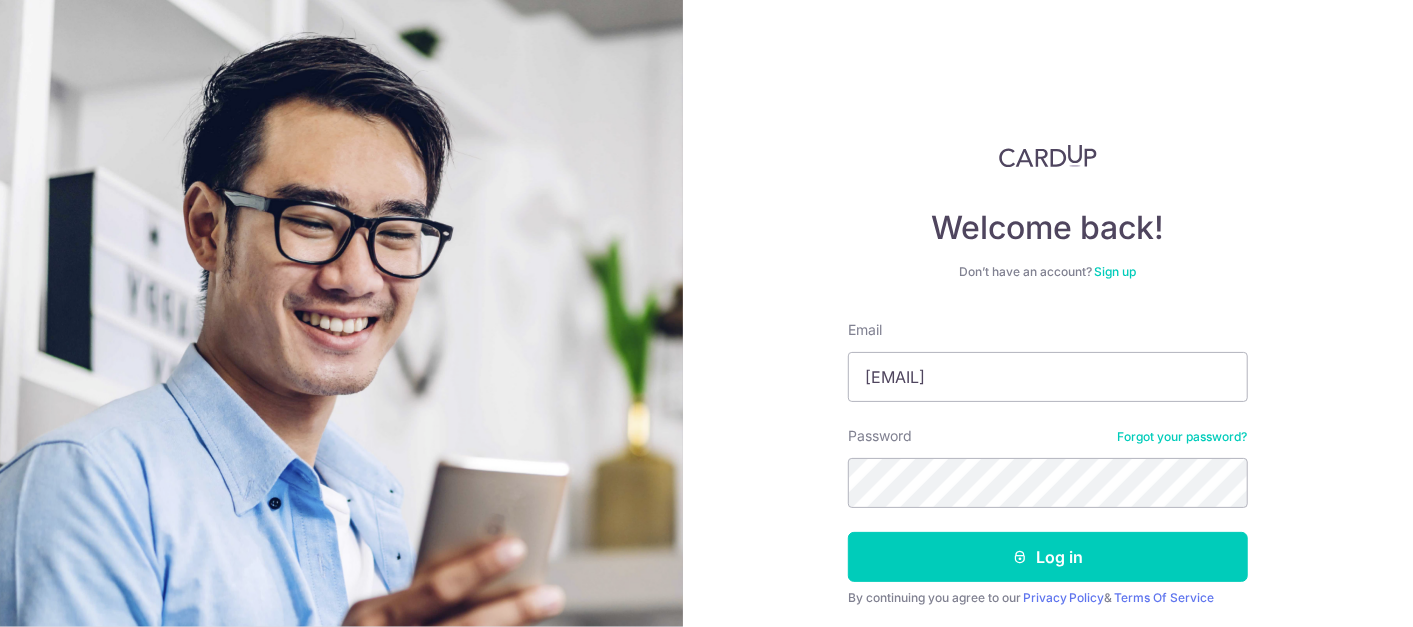 type on "[EMAIL]" 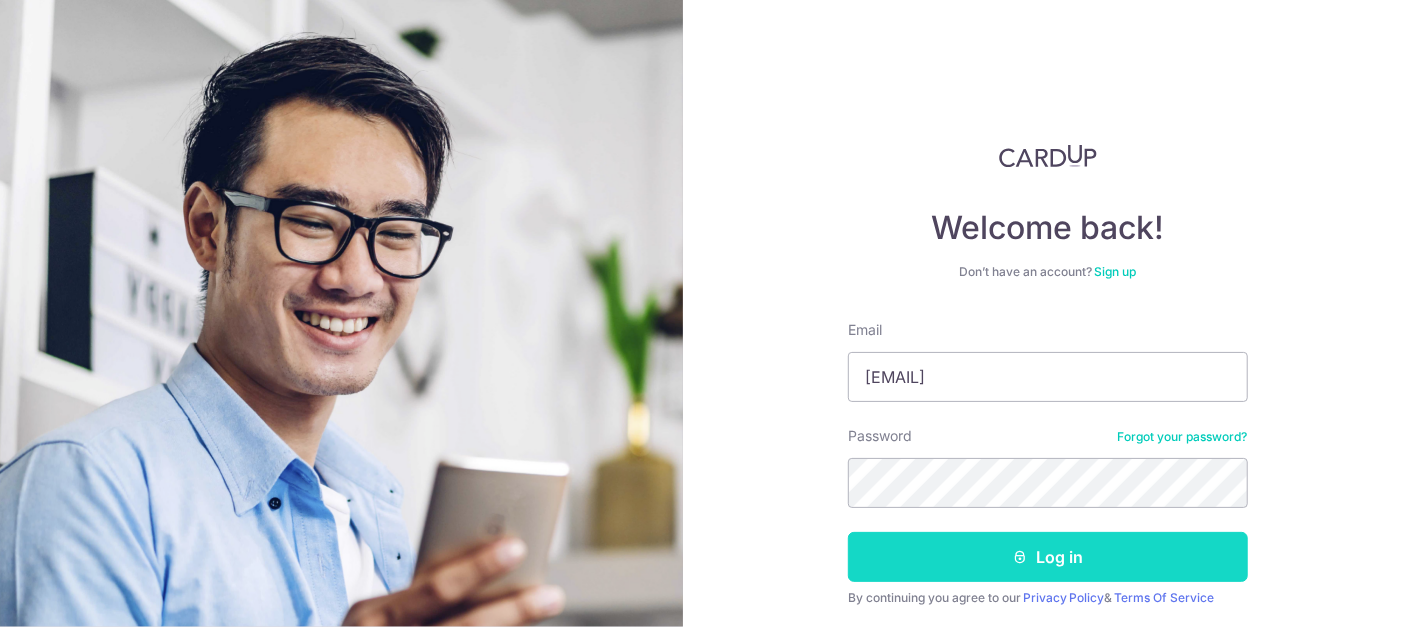 click on "Log in" at bounding box center (1048, 557) 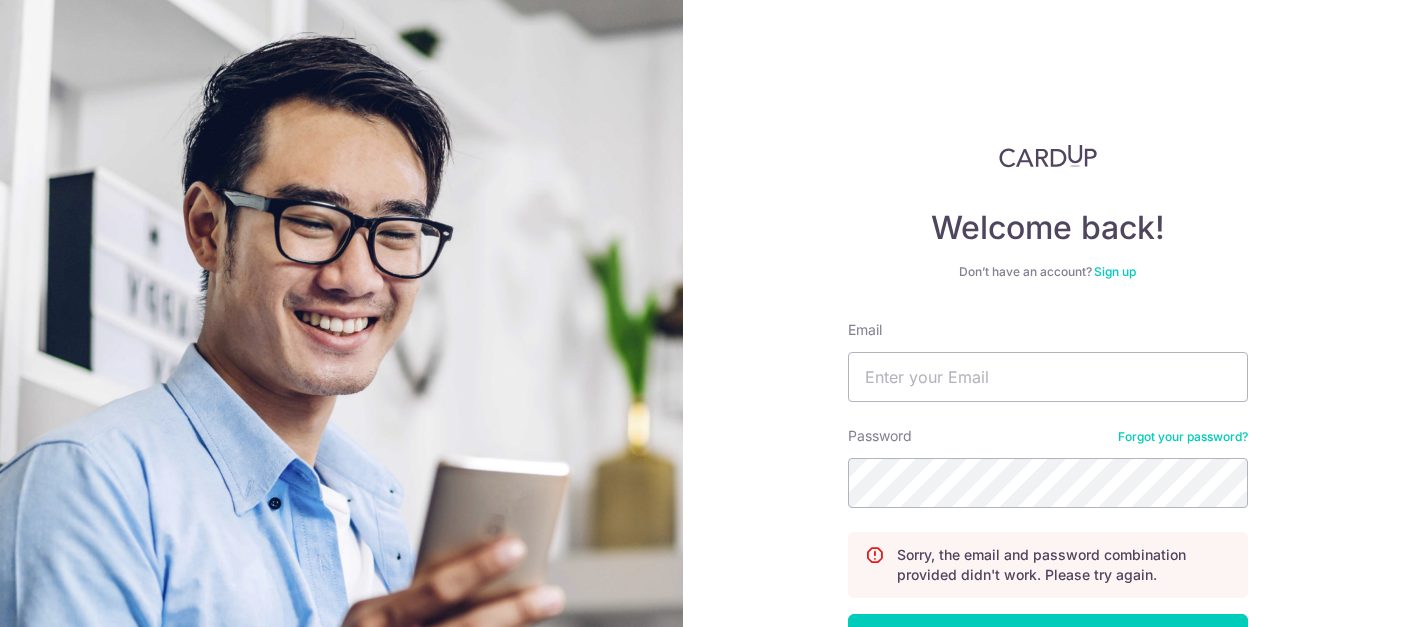 scroll, scrollTop: 0, scrollLeft: 0, axis: both 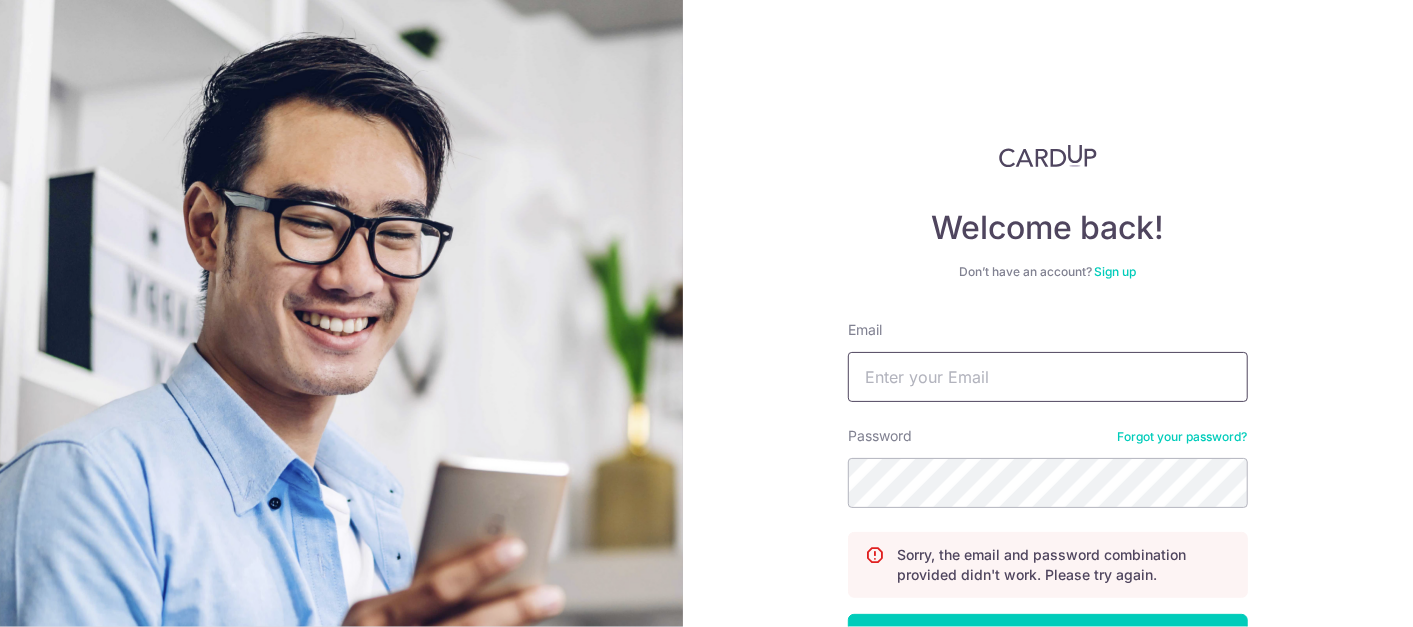 click on "Email" at bounding box center (1048, 377) 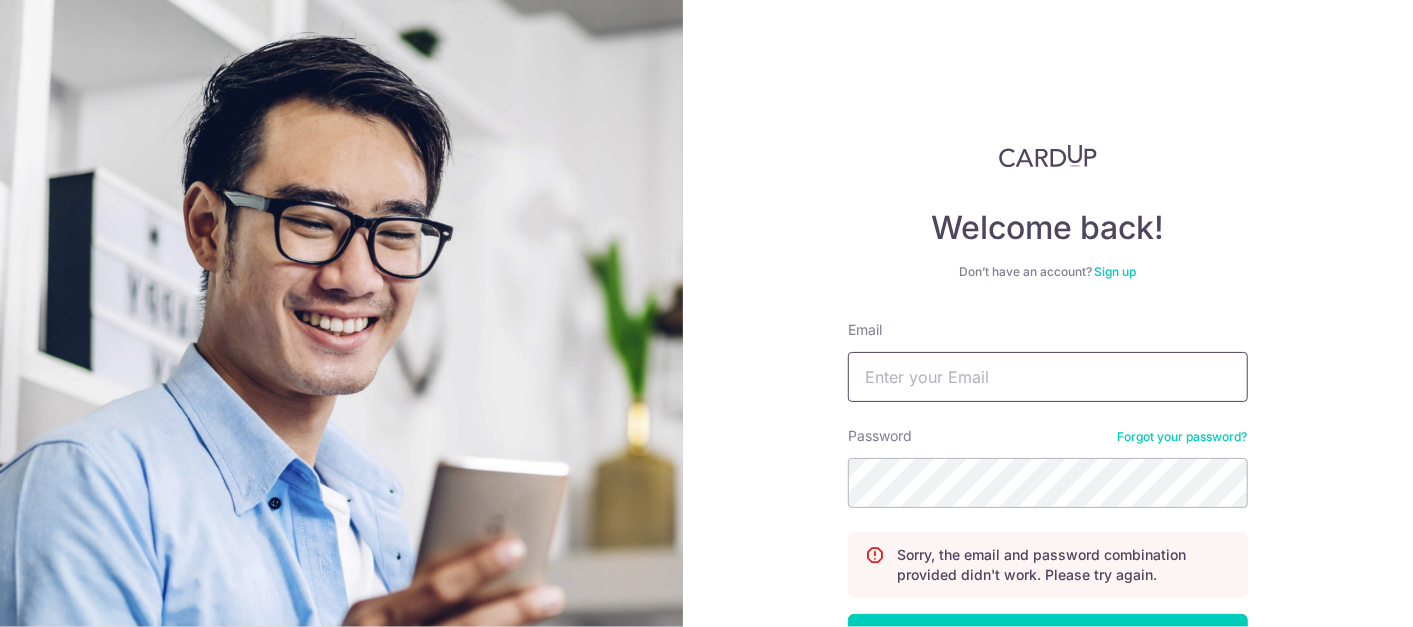 type on "melissamithra@gmail.com" 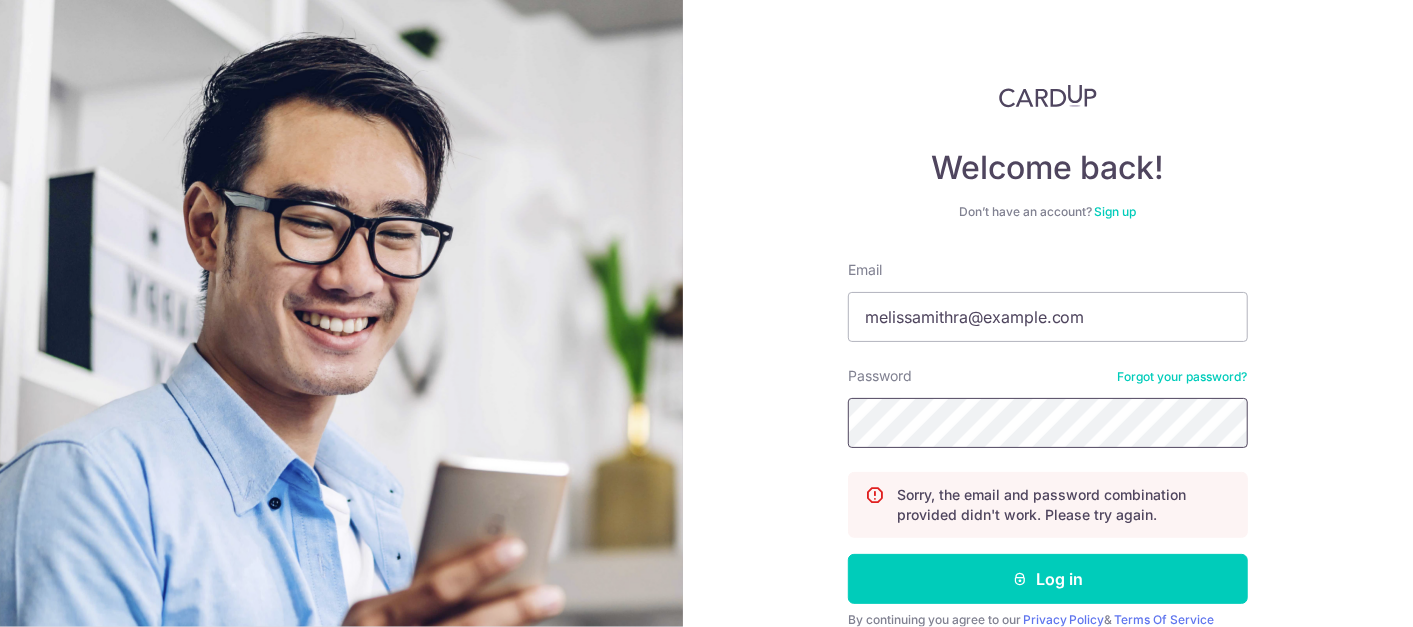 scroll, scrollTop: 148, scrollLeft: 0, axis: vertical 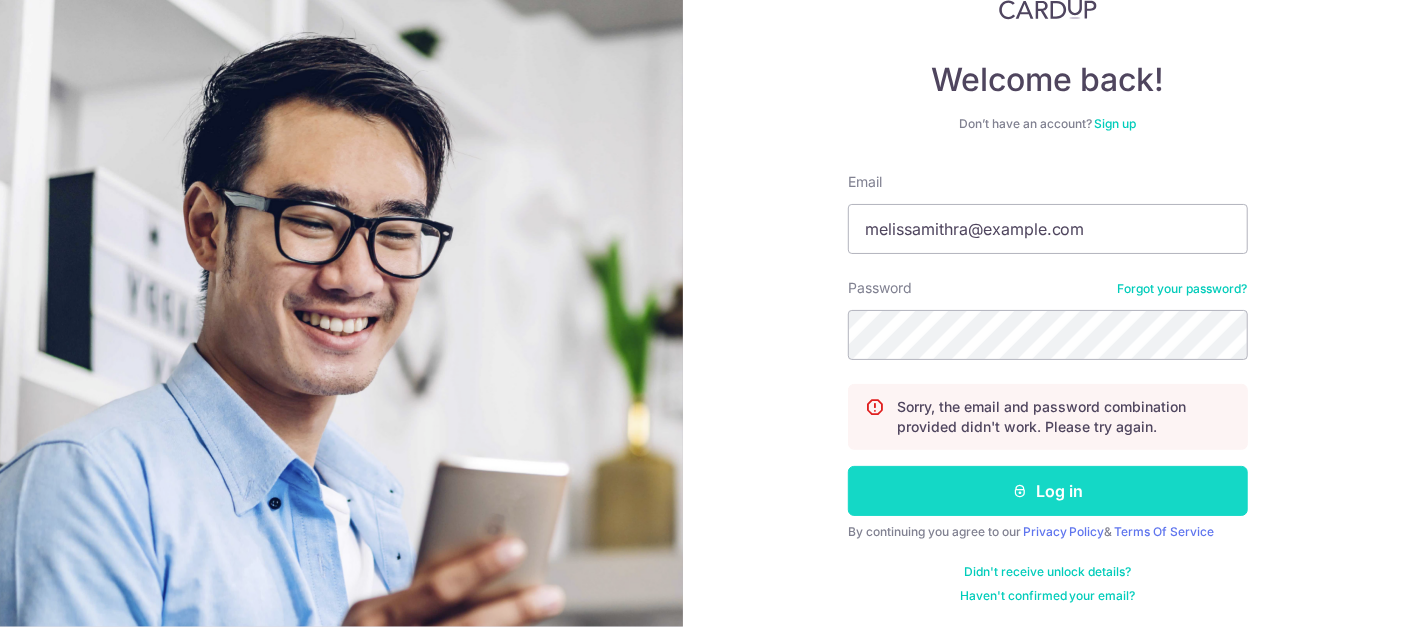 click on "Log in" at bounding box center [1048, 491] 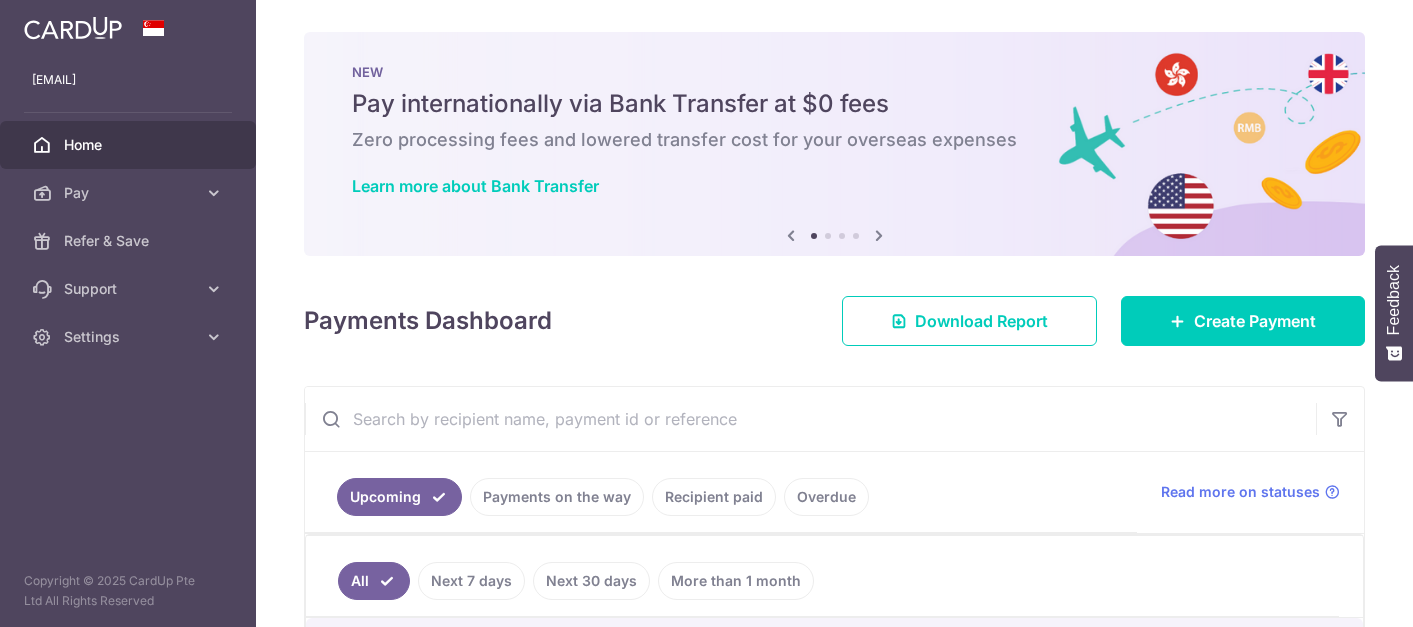scroll, scrollTop: 0, scrollLeft: 0, axis: both 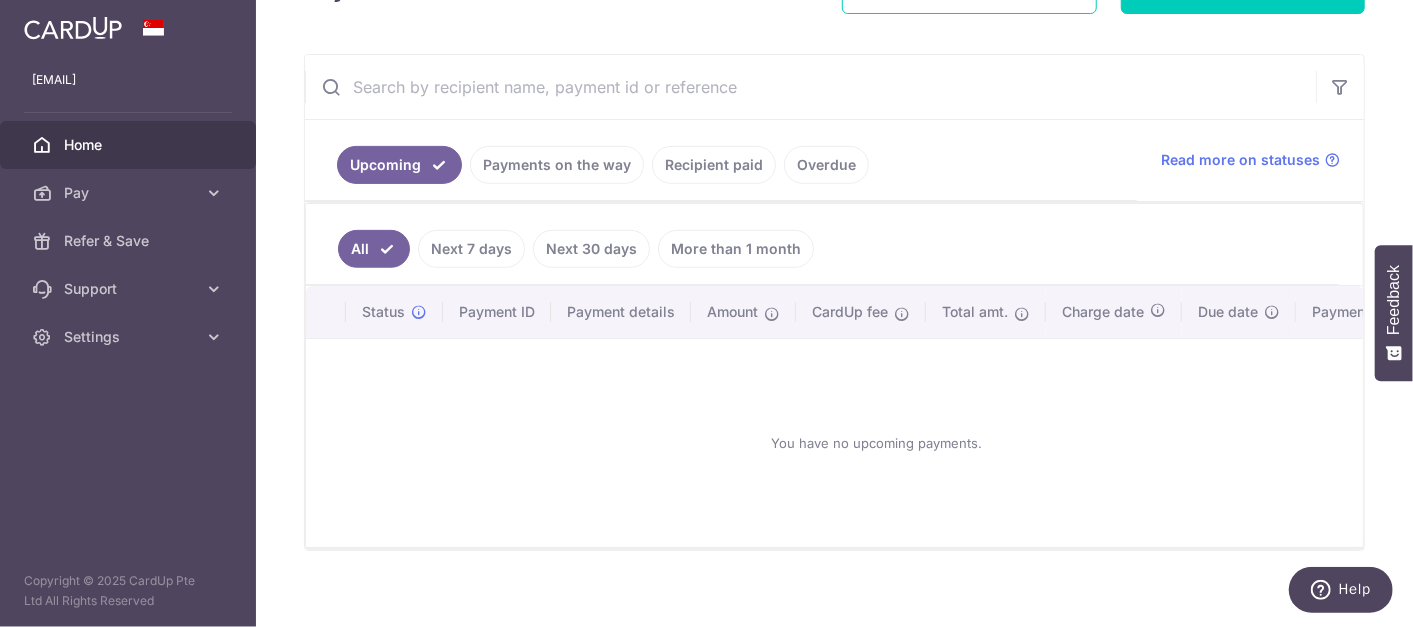 click on "Recipient paid" at bounding box center [714, 165] 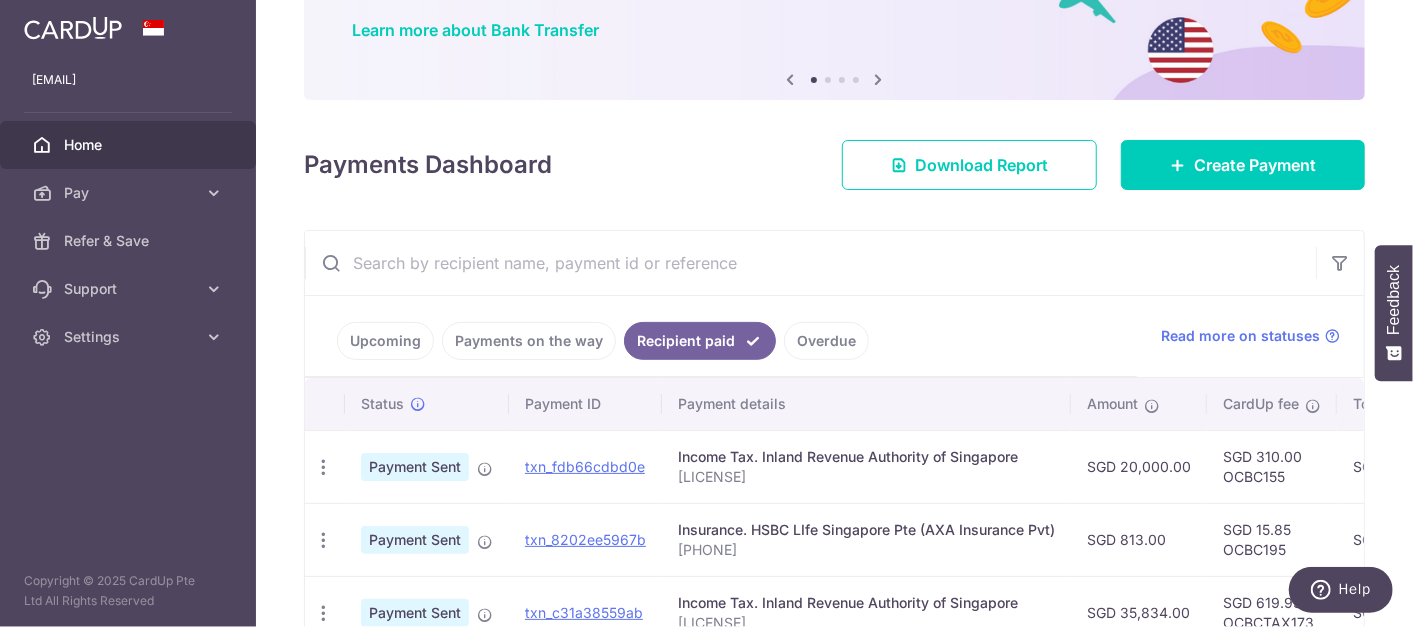 scroll, scrollTop: 332, scrollLeft: 0, axis: vertical 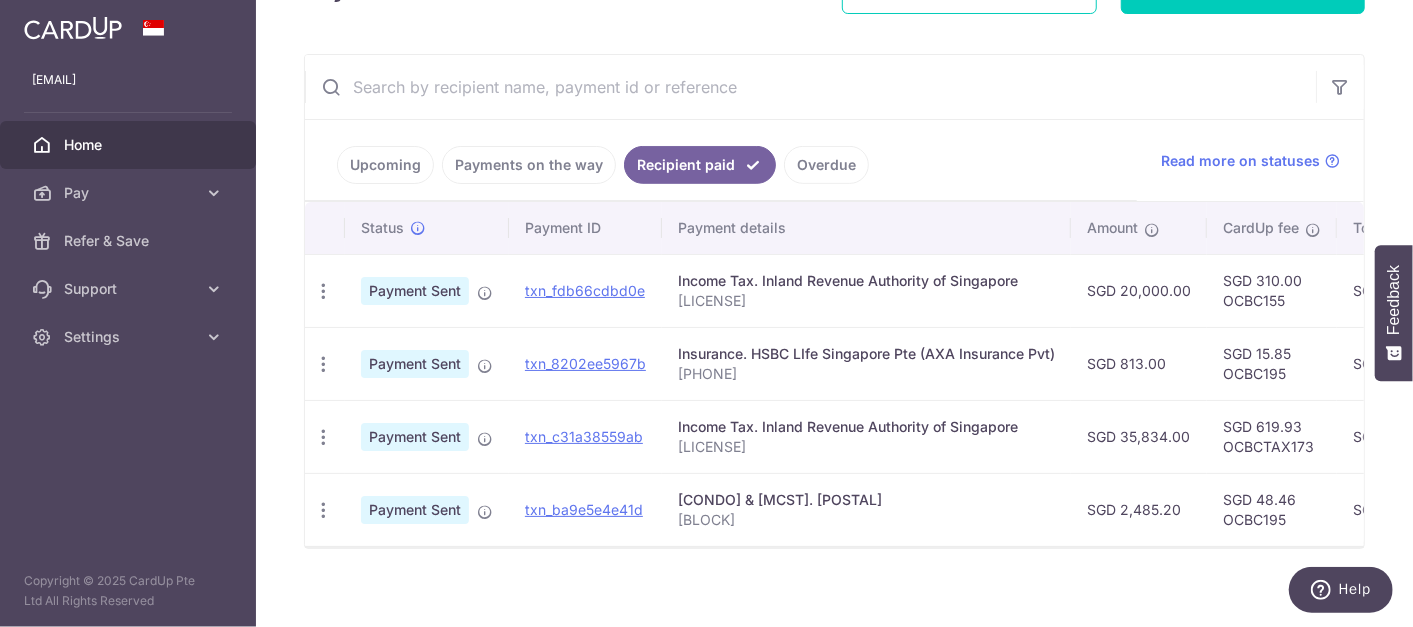 click on "Home" at bounding box center (130, 145) 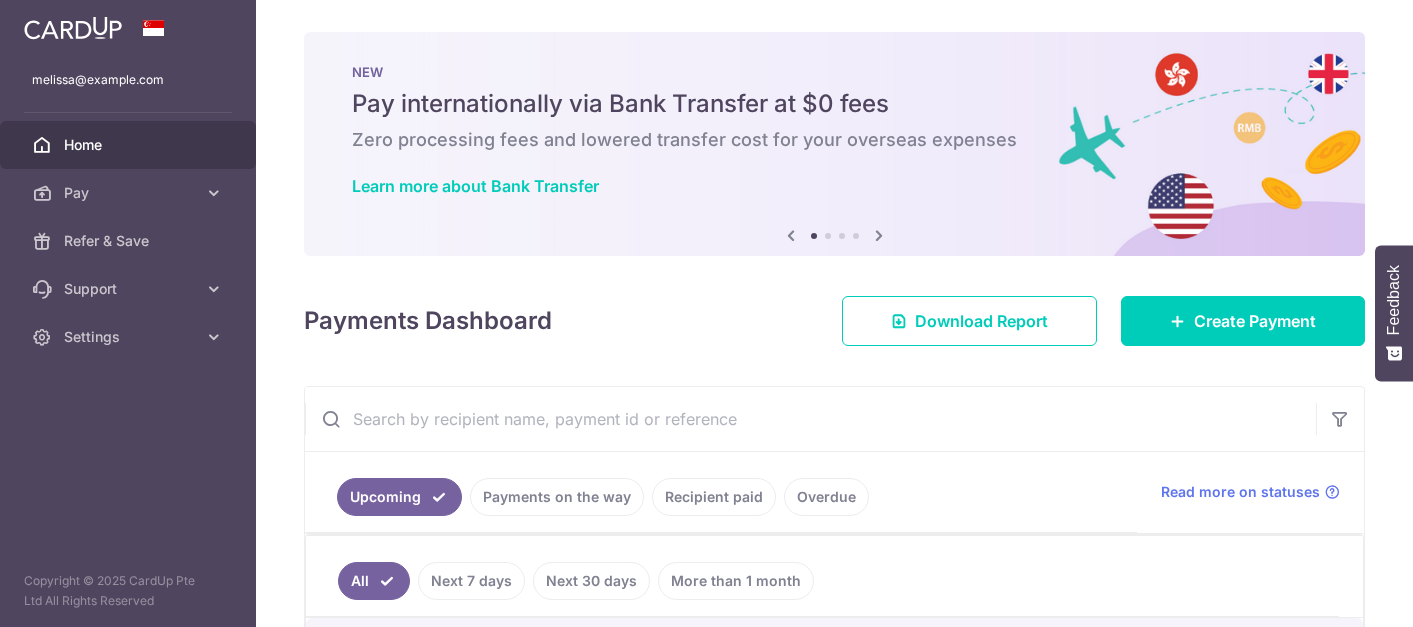 scroll, scrollTop: 0, scrollLeft: 0, axis: both 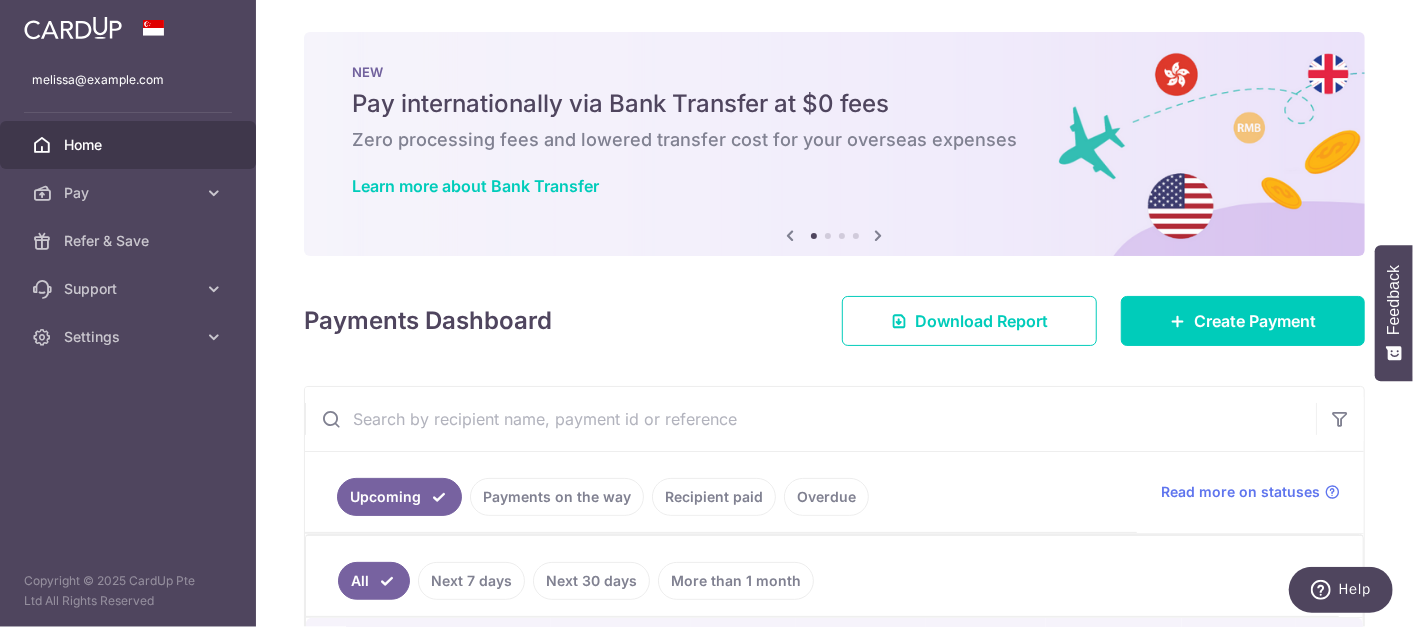 click at bounding box center [73, 26] 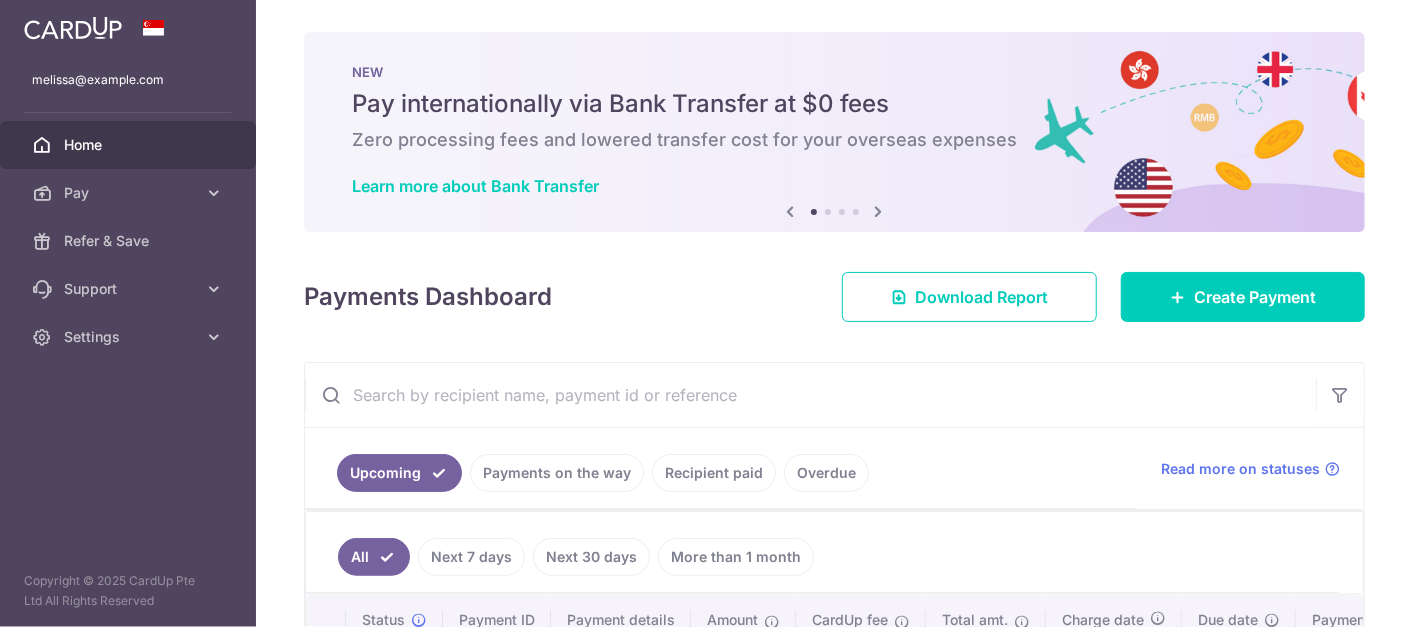 scroll, scrollTop: 0, scrollLeft: 0, axis: both 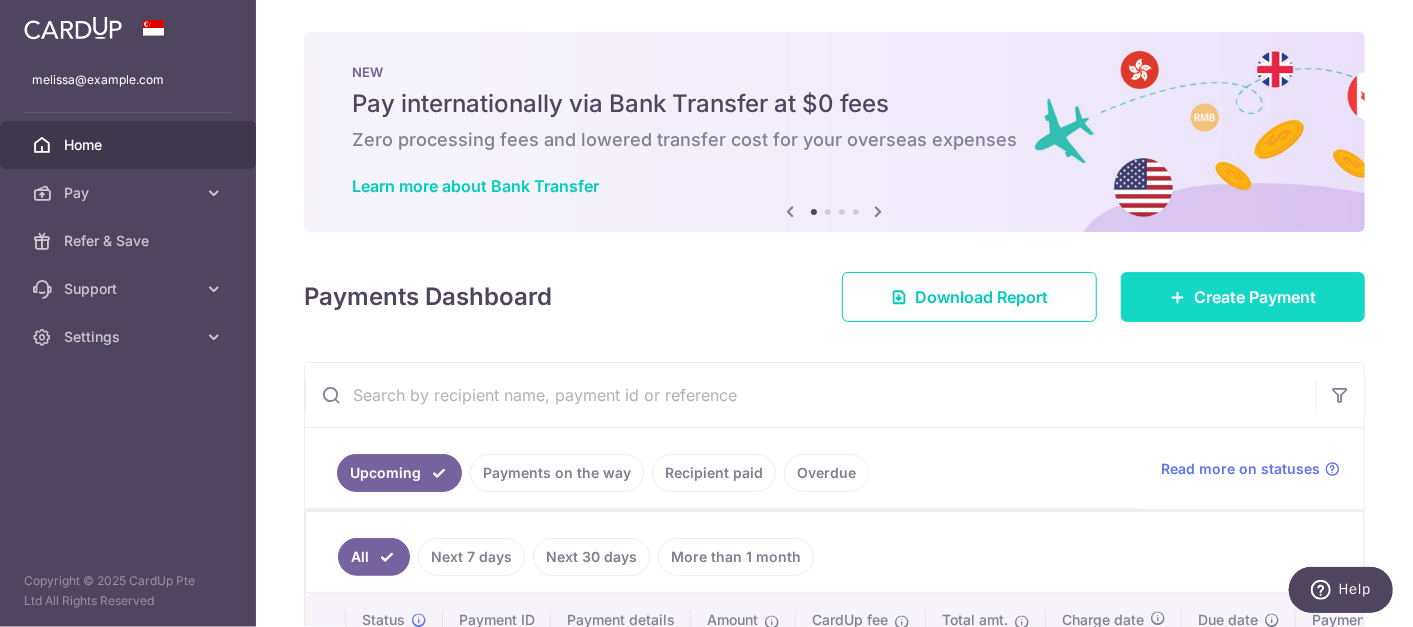 click on "Create Payment" at bounding box center (1243, 297) 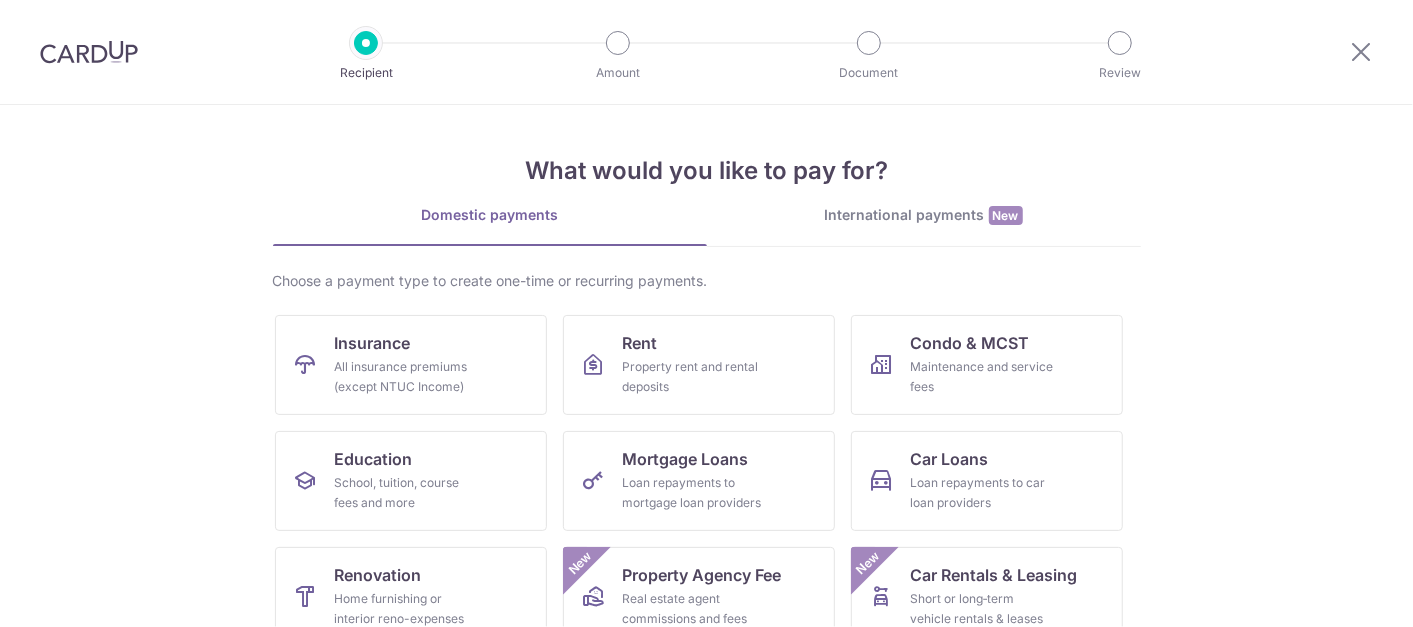 scroll, scrollTop: 0, scrollLeft: 0, axis: both 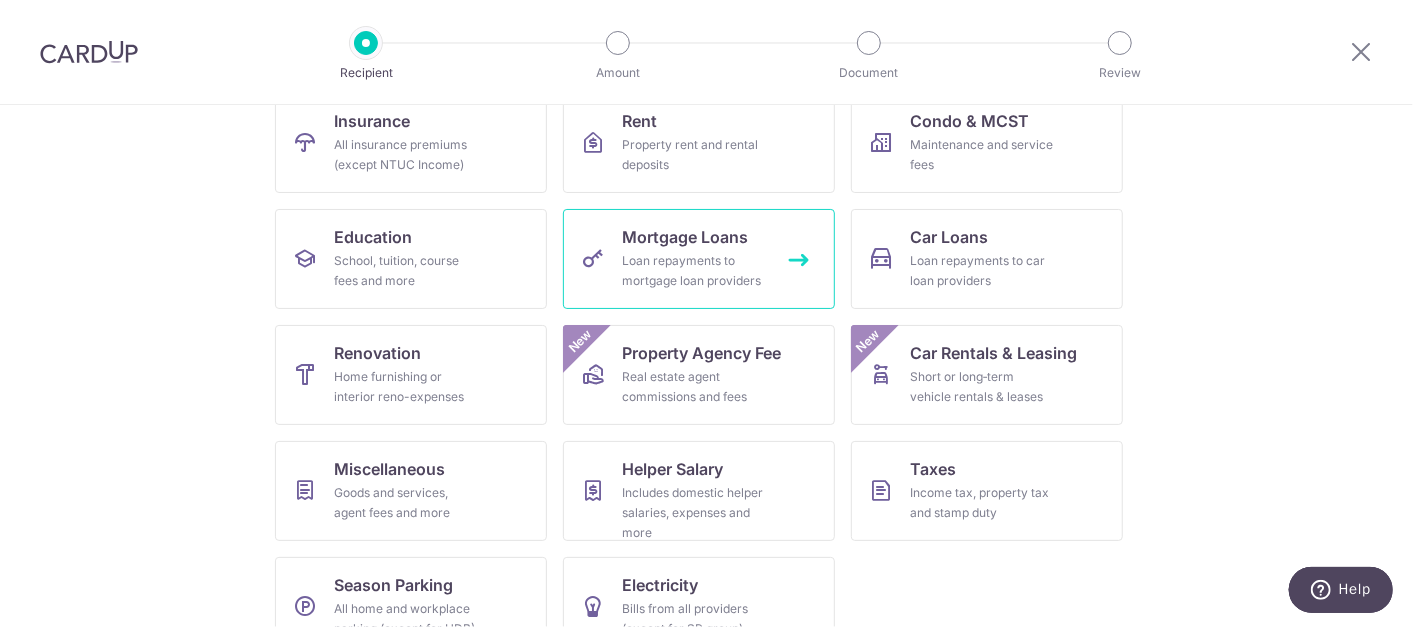 click on "Loan repayments to mortgage loan providers" at bounding box center [695, 271] 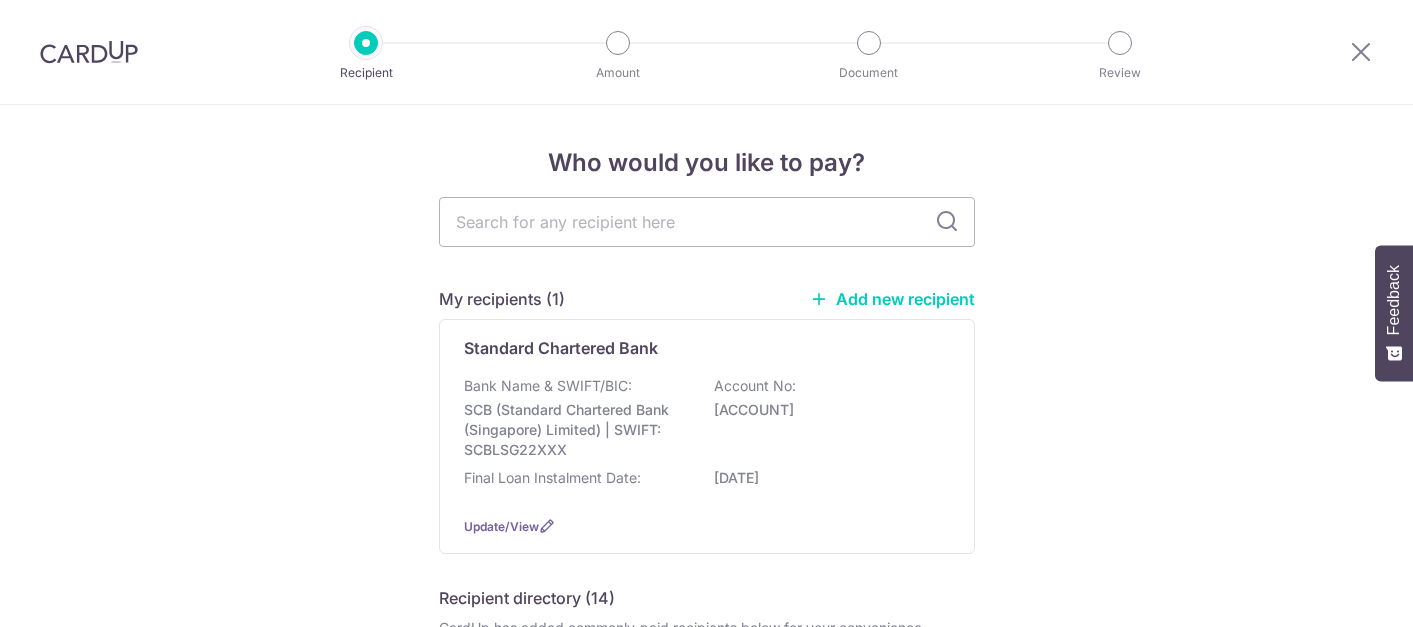 scroll, scrollTop: 0, scrollLeft: 0, axis: both 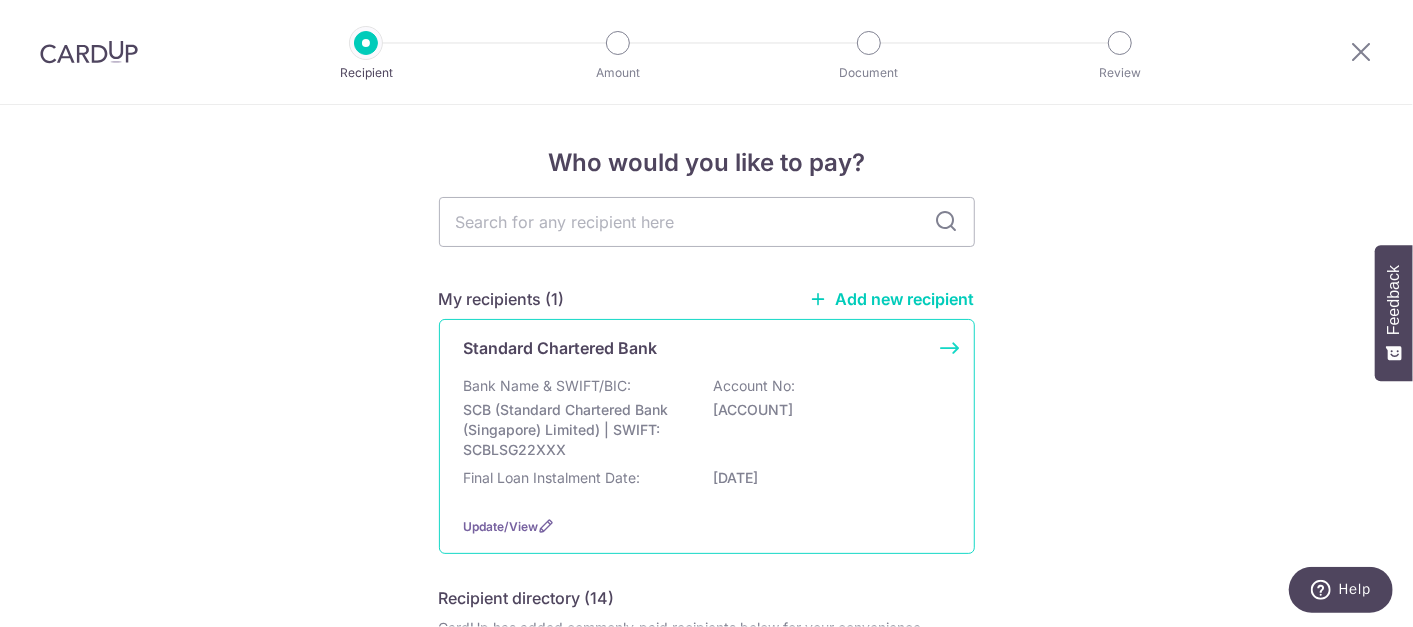click on "Bank Name & SWIFT/BIC:
SCB (Standard Chartered Bank (Singapore) Limited) | SWIFT: SCBLSG22XXX
Account No:
03030827744" at bounding box center (707, 418) 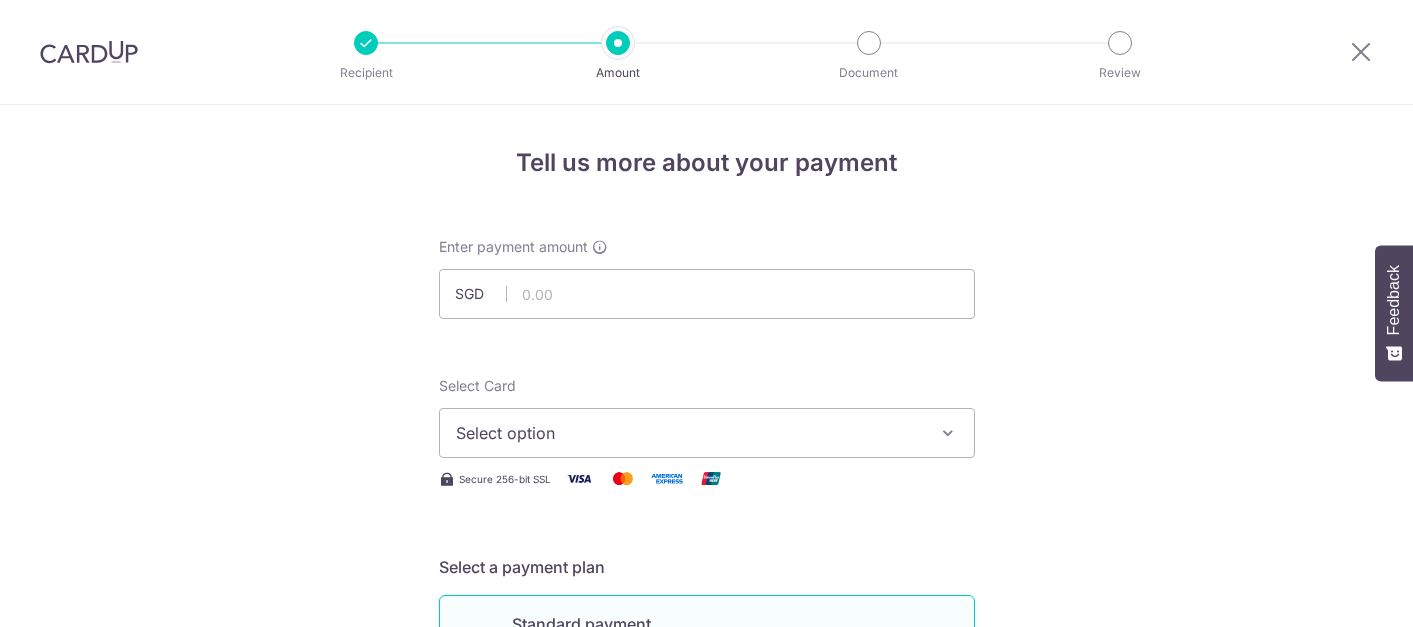 scroll, scrollTop: 0, scrollLeft: 0, axis: both 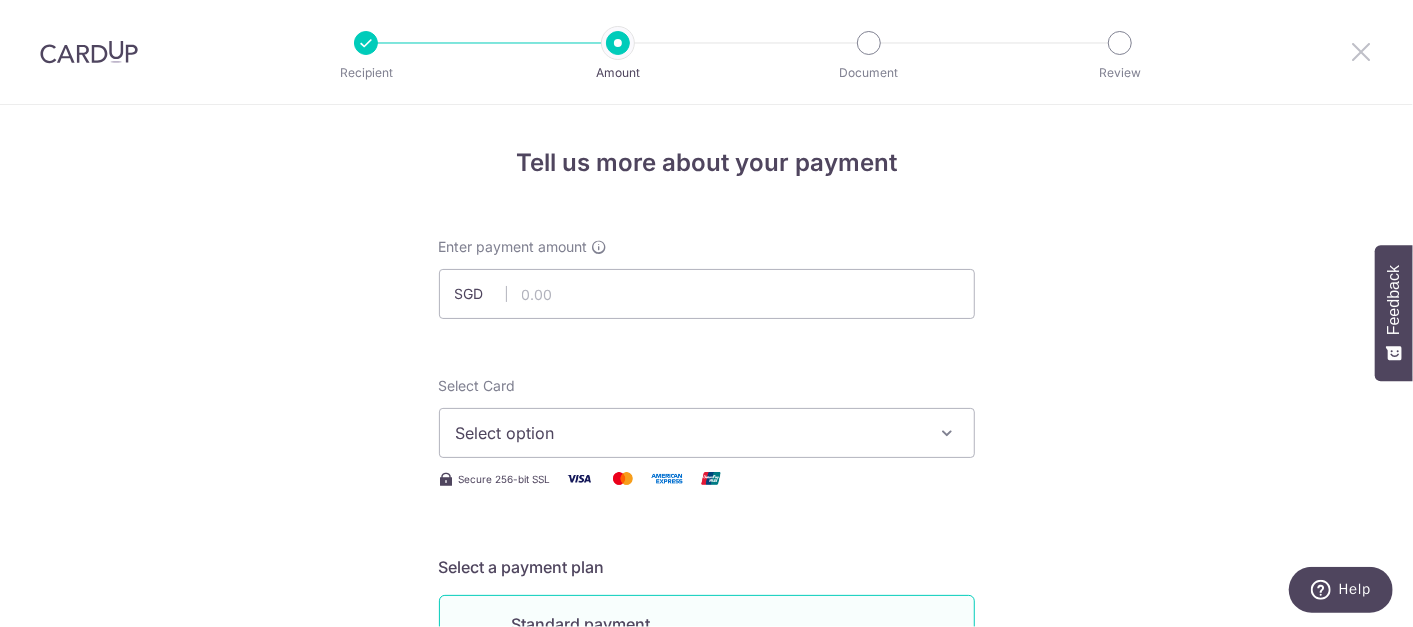 click at bounding box center [1361, 51] 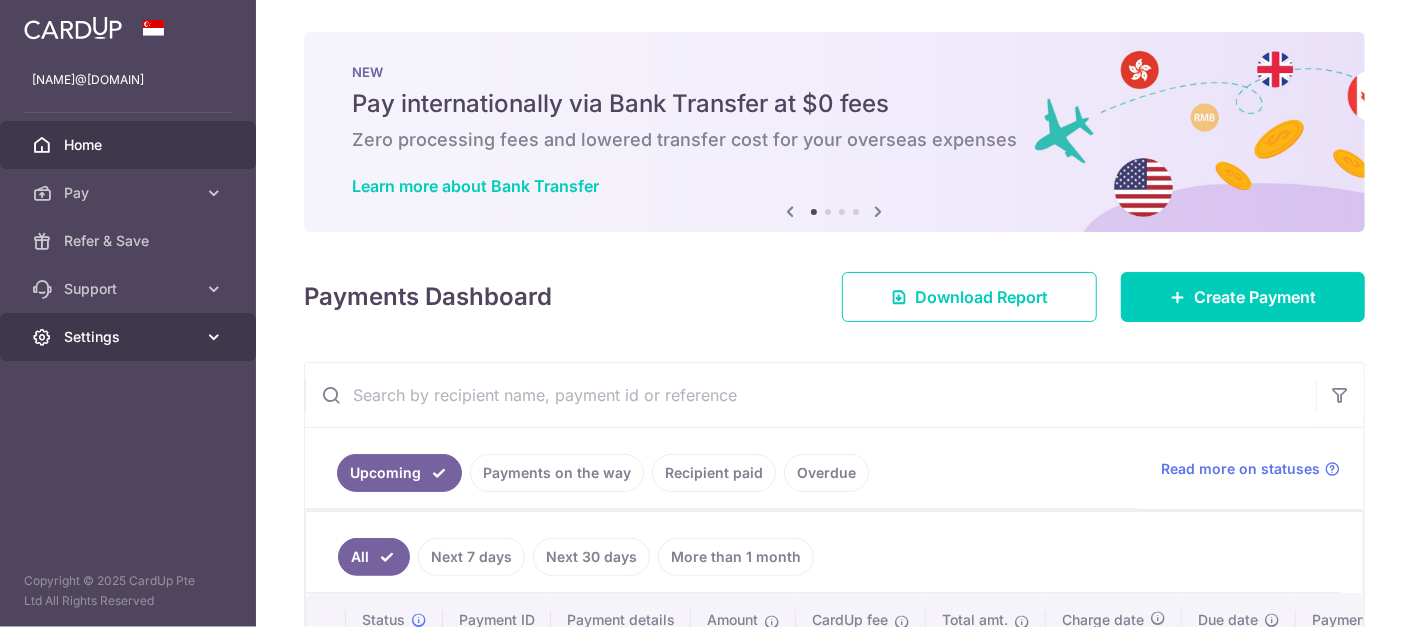 click at bounding box center (214, 337) 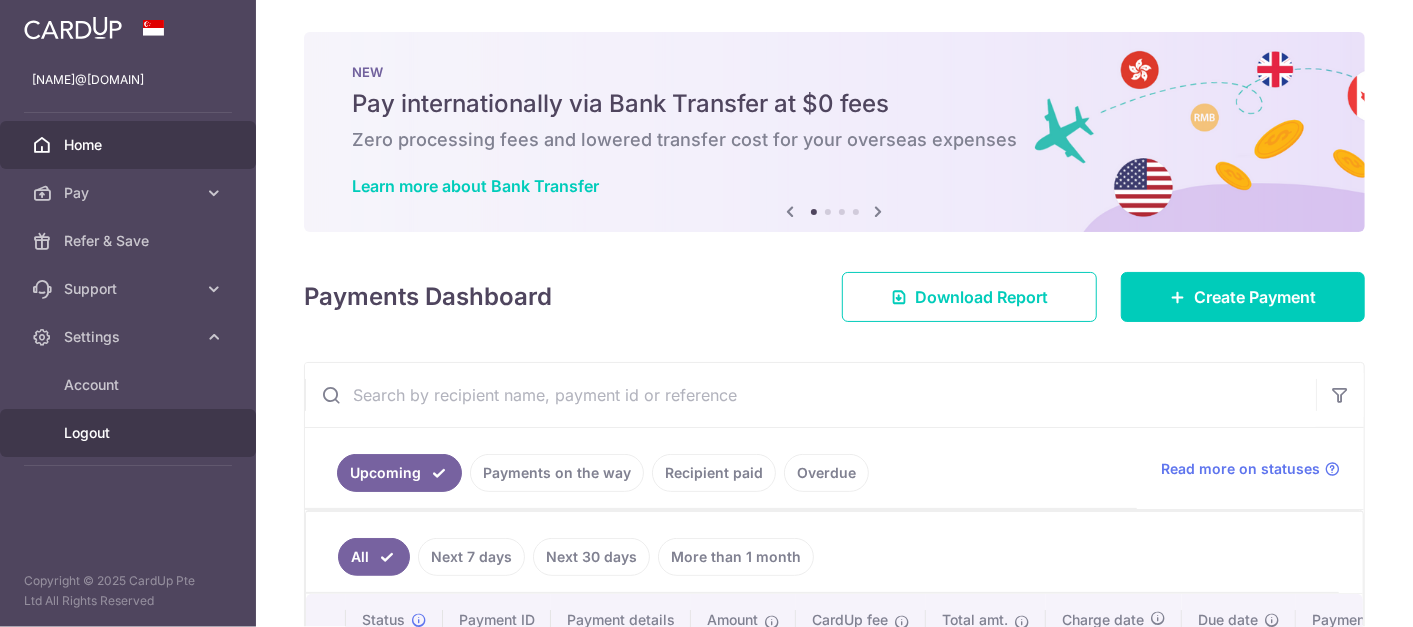 click on "Logout" at bounding box center [130, 433] 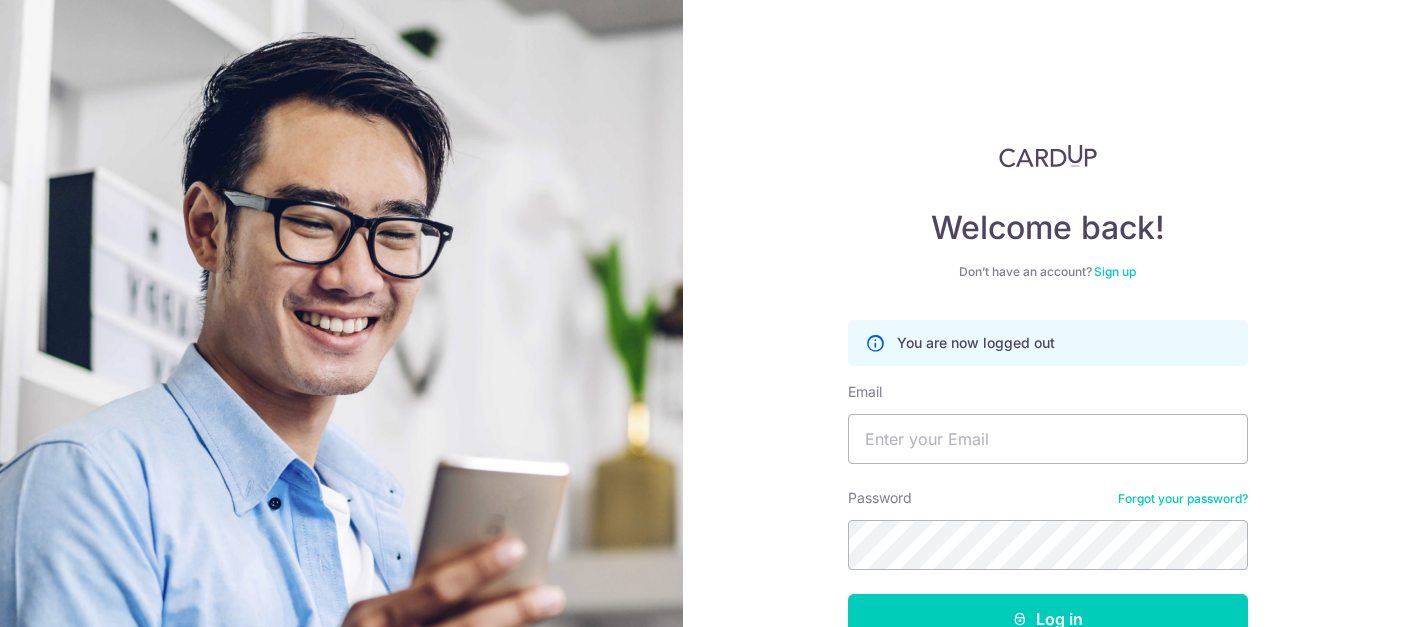 scroll, scrollTop: 0, scrollLeft: 0, axis: both 